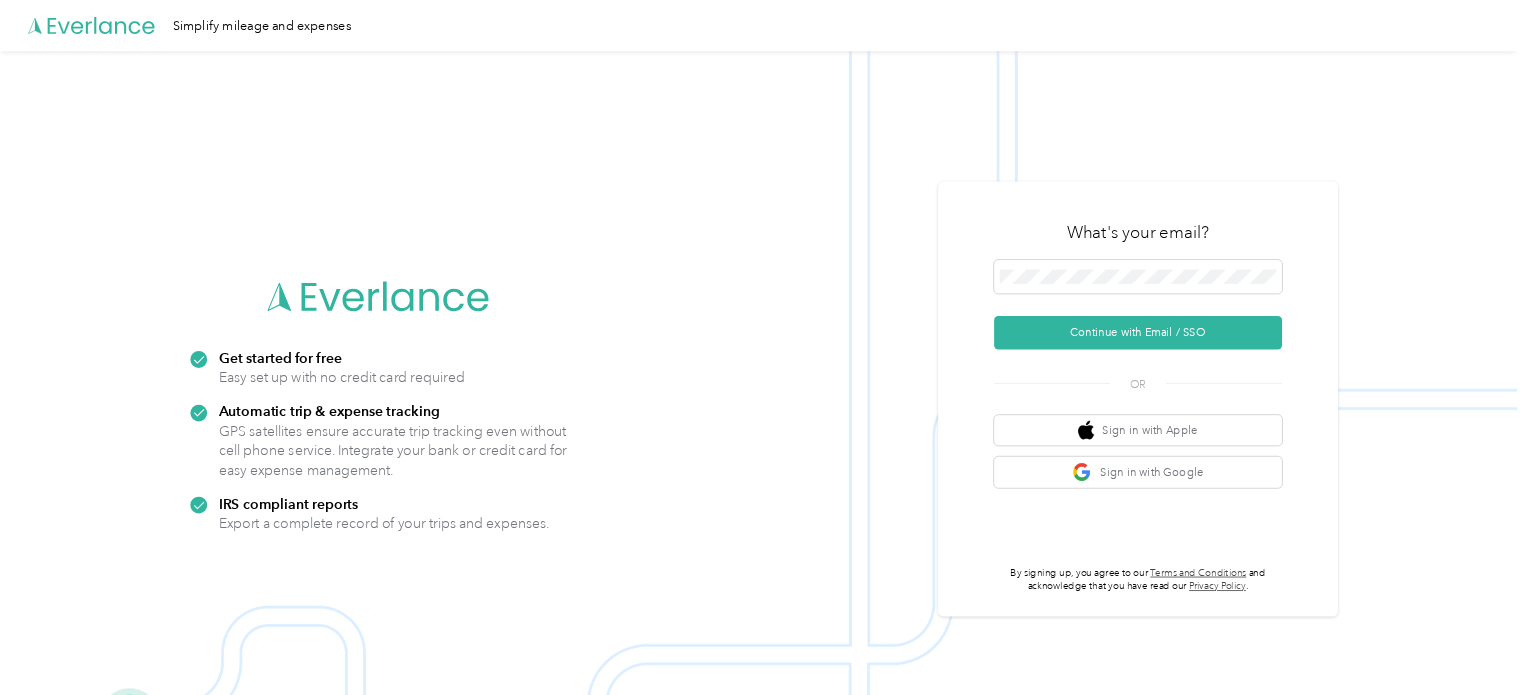 scroll, scrollTop: 0, scrollLeft: 0, axis: both 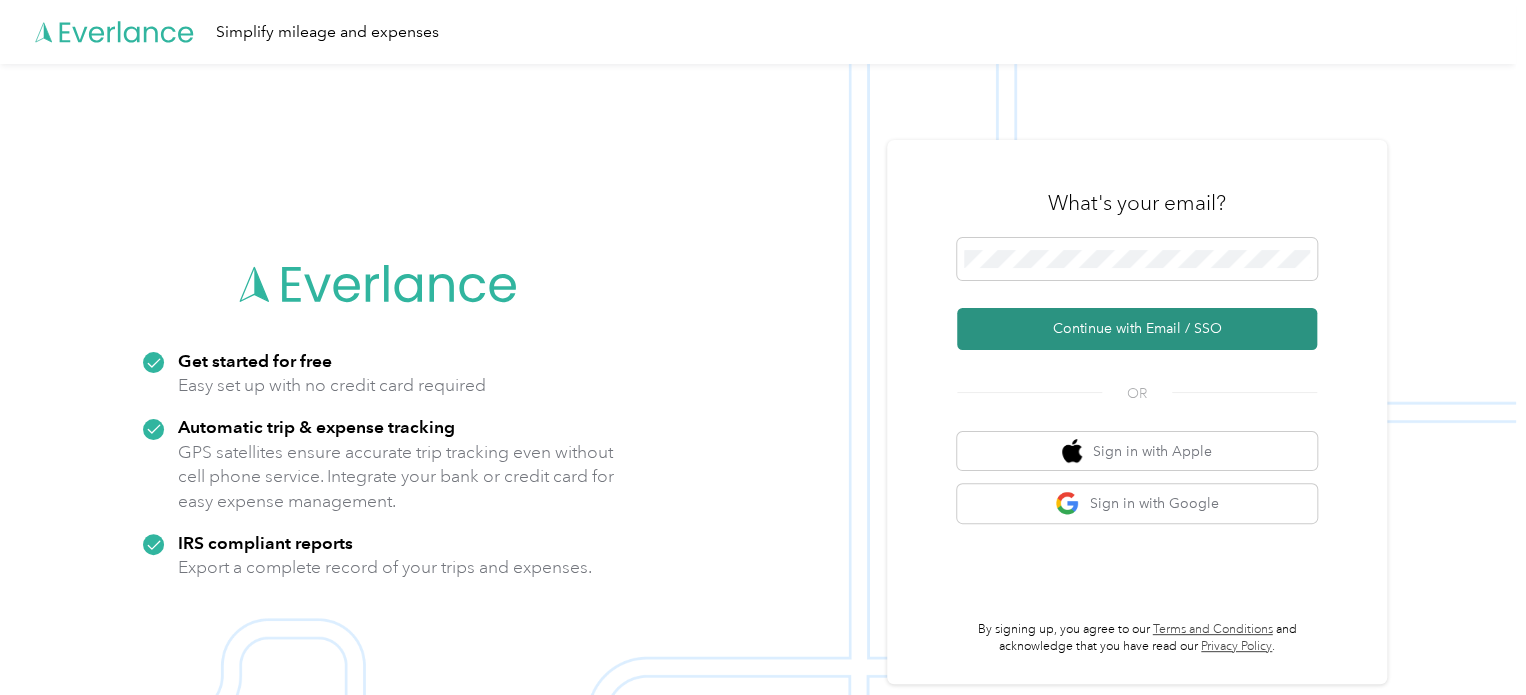 click on "Continue with Email / SSO" at bounding box center (1137, 329) 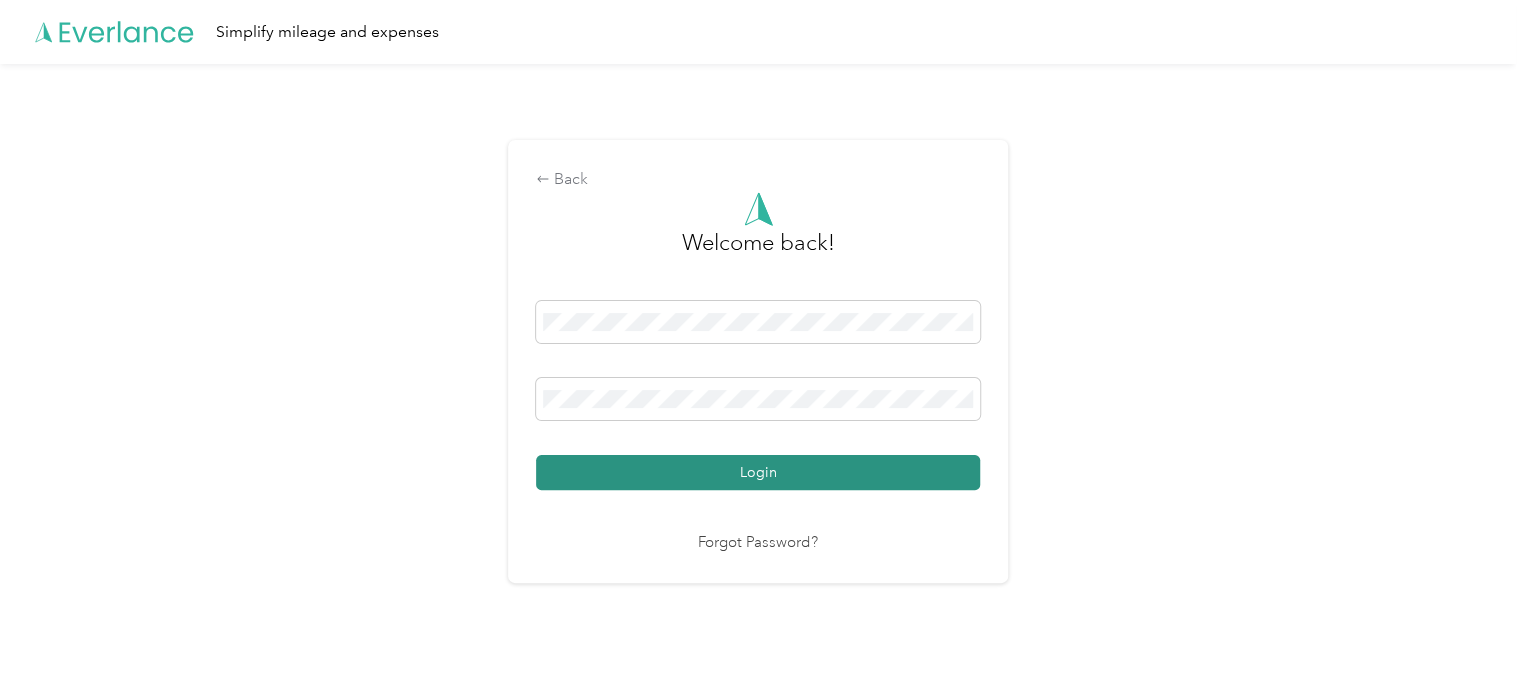 click on "Login" at bounding box center [758, 472] 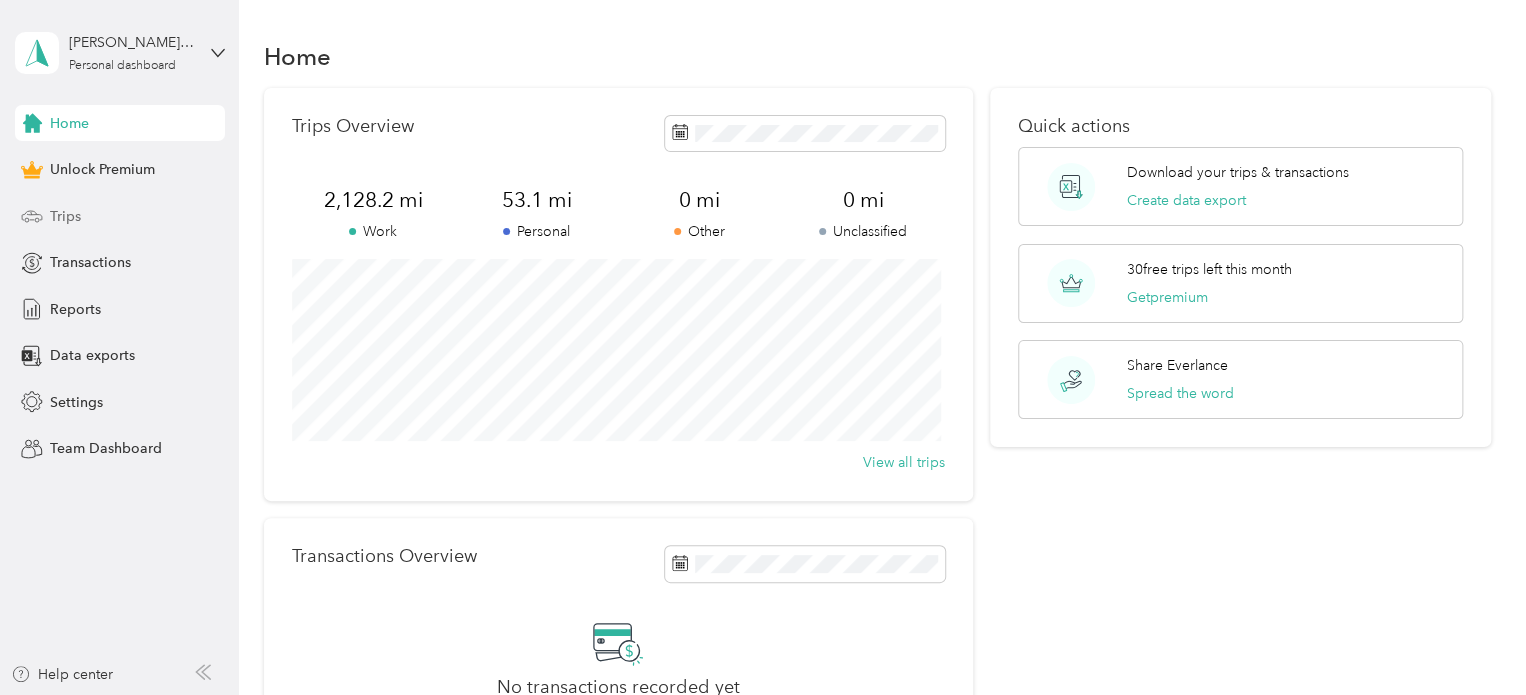 click on "Trips" at bounding box center [65, 216] 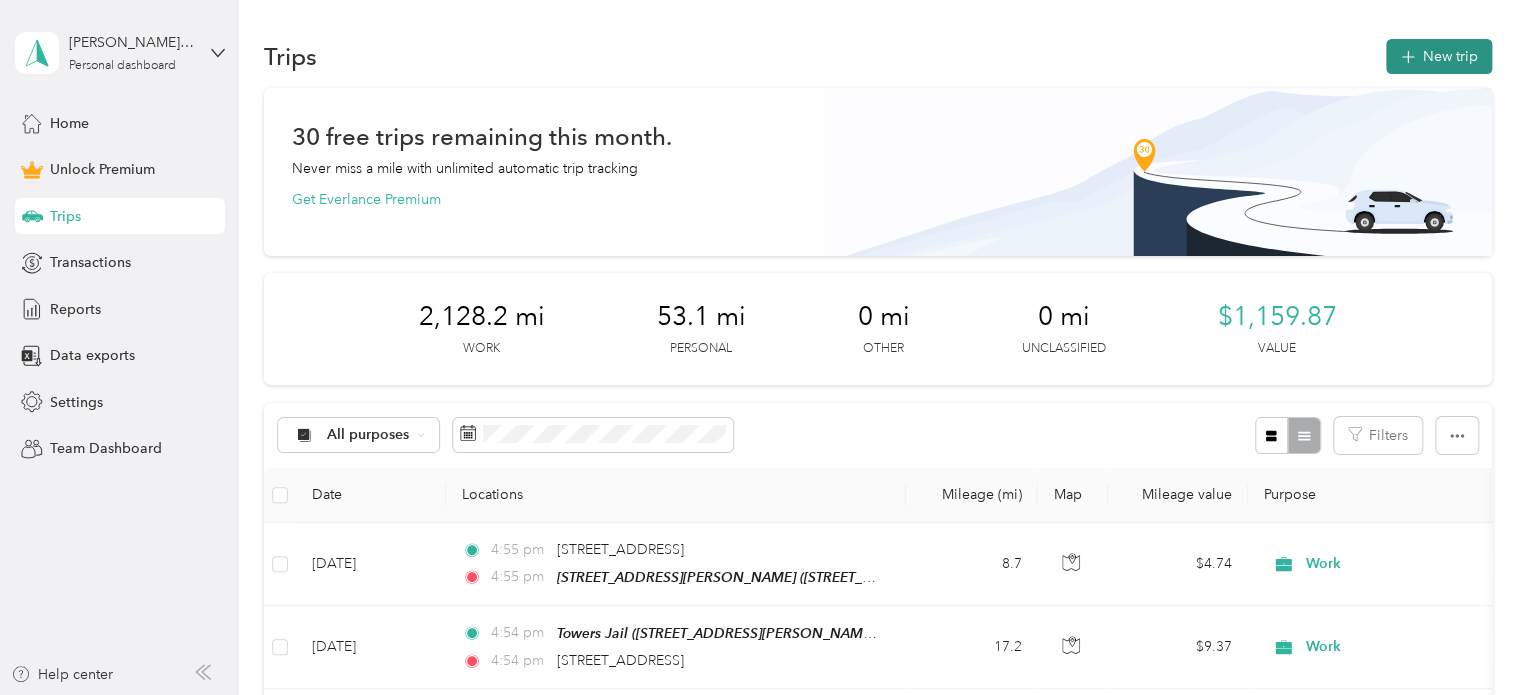 click on "New trip" at bounding box center (1439, 56) 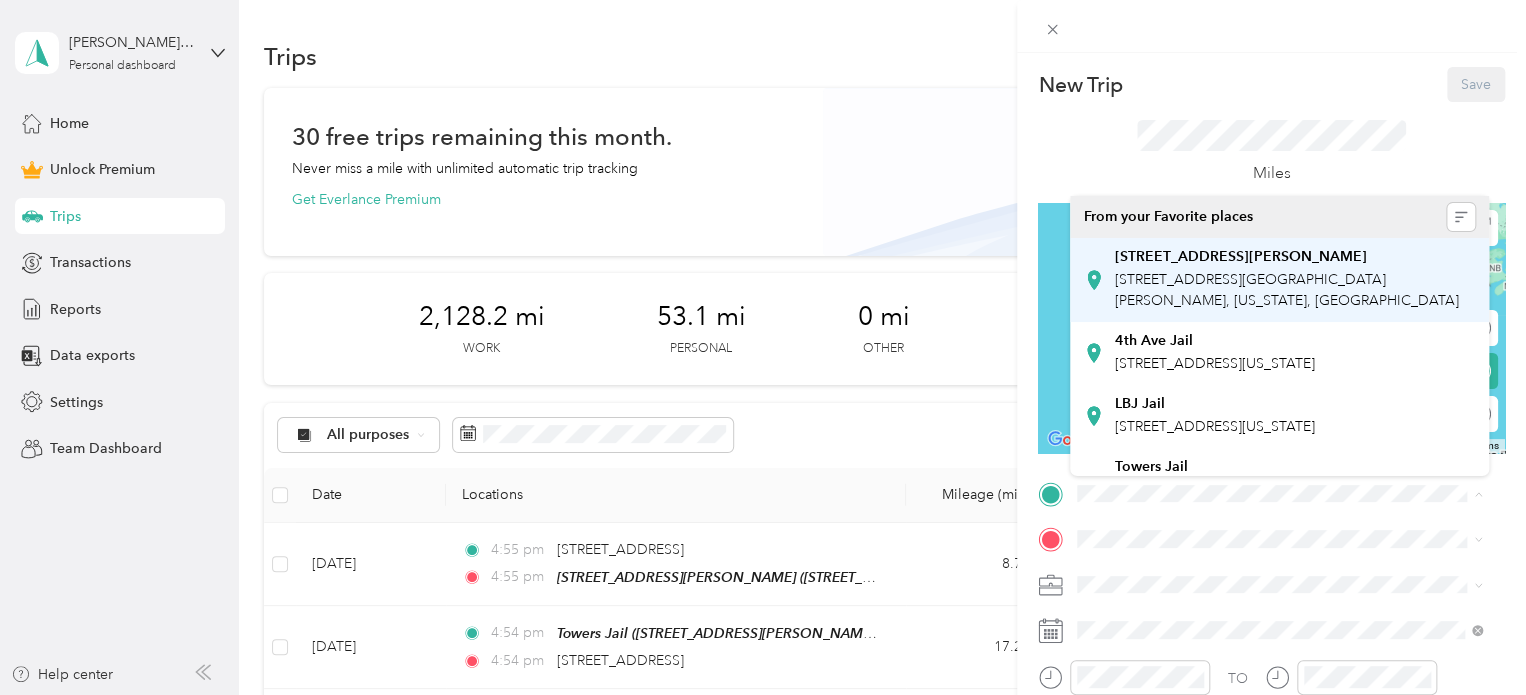 click on "[STREET_ADDRESS][GEOGRAPHIC_DATA][PERSON_NAME], [US_STATE], [GEOGRAPHIC_DATA]" at bounding box center [1287, 290] 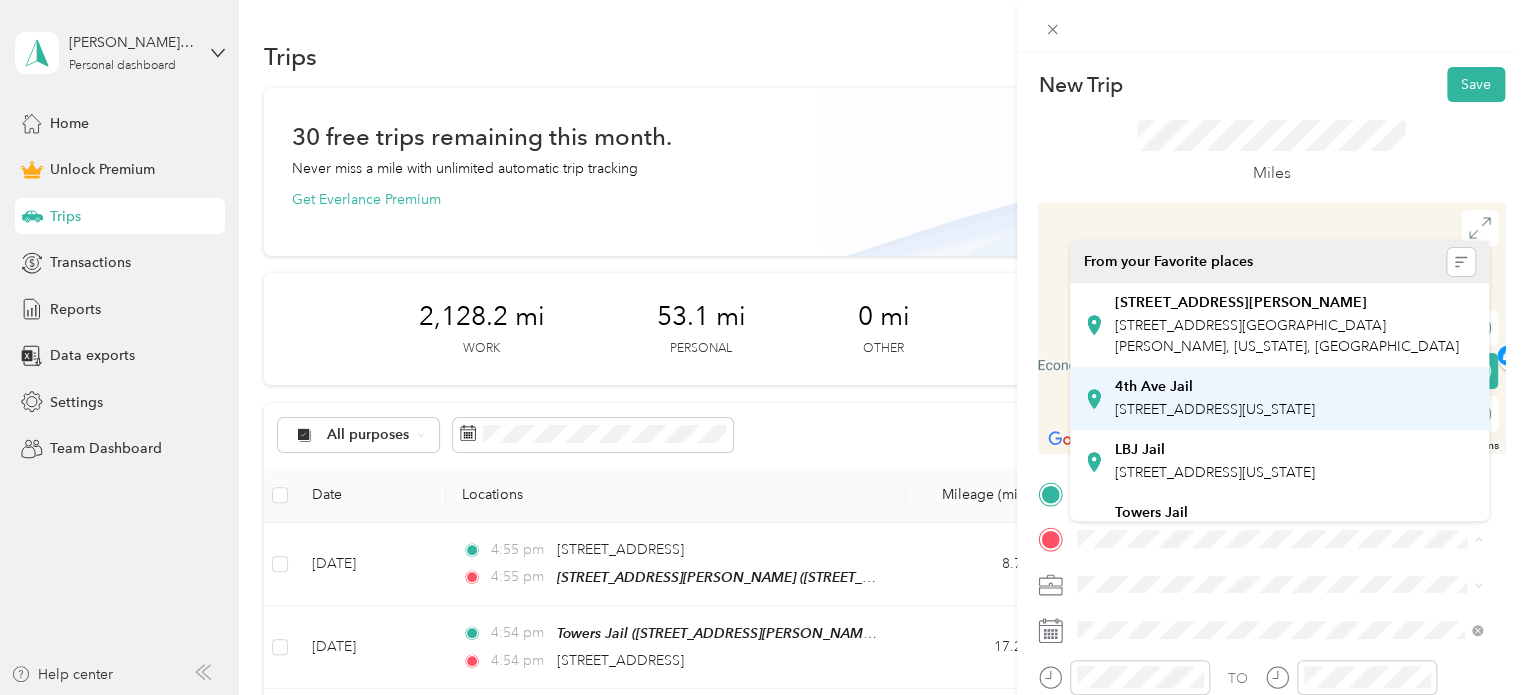 click on "[STREET_ADDRESS][US_STATE]" at bounding box center (1215, 409) 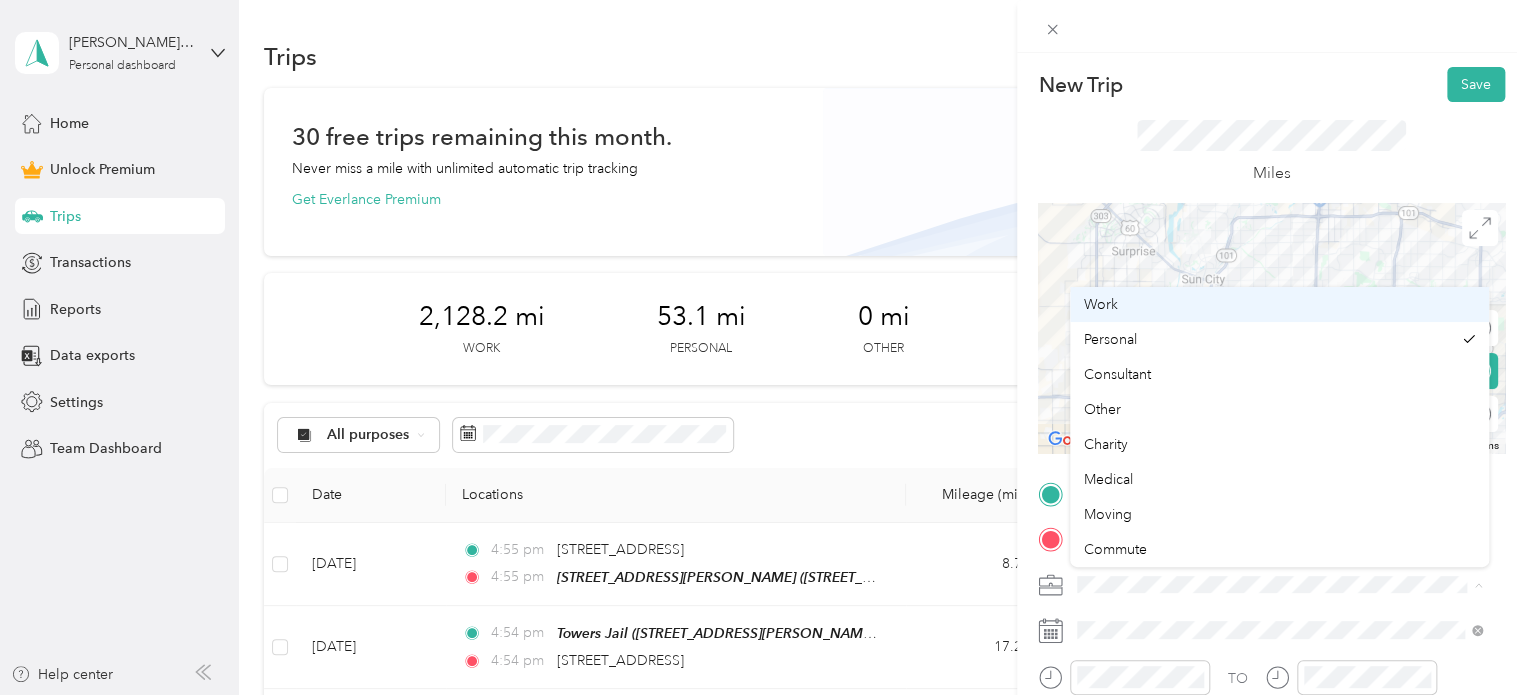 click on "Work" at bounding box center (1279, 304) 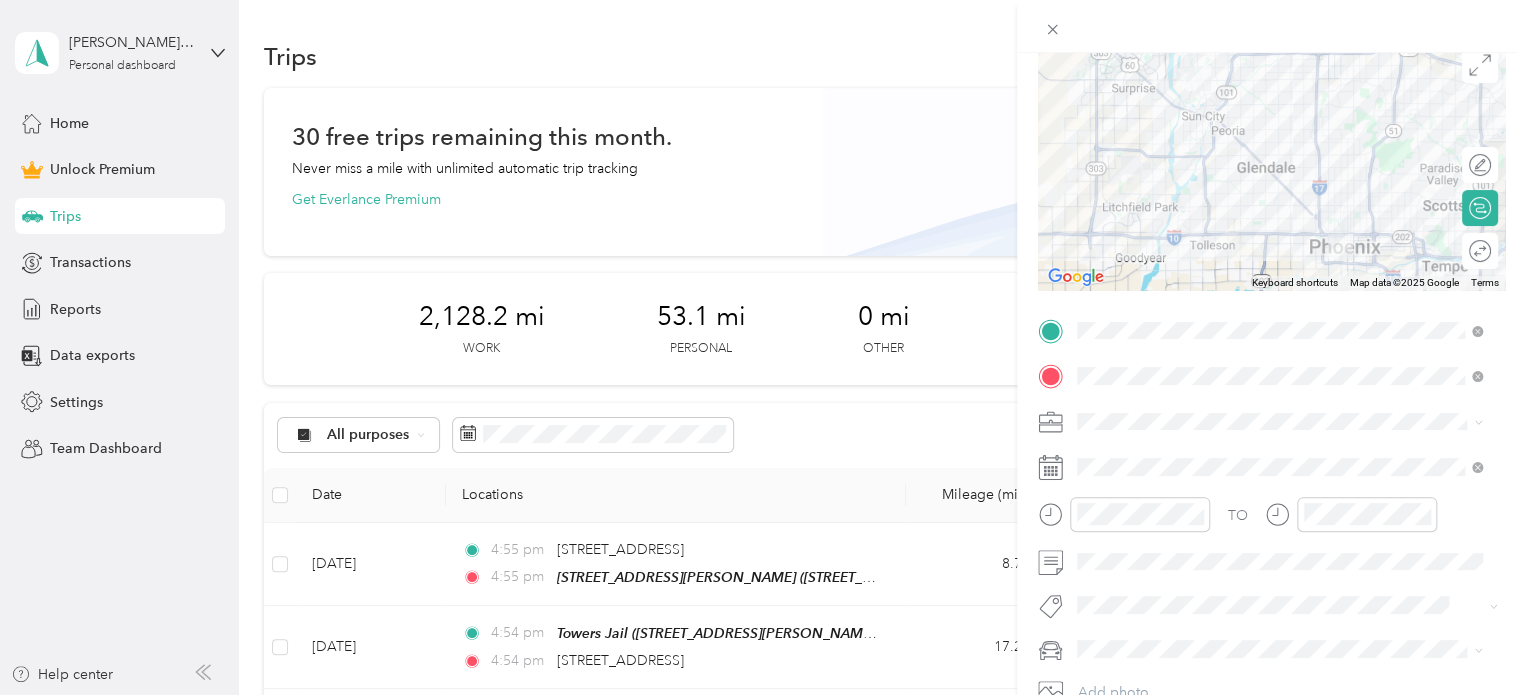 scroll, scrollTop: 168, scrollLeft: 0, axis: vertical 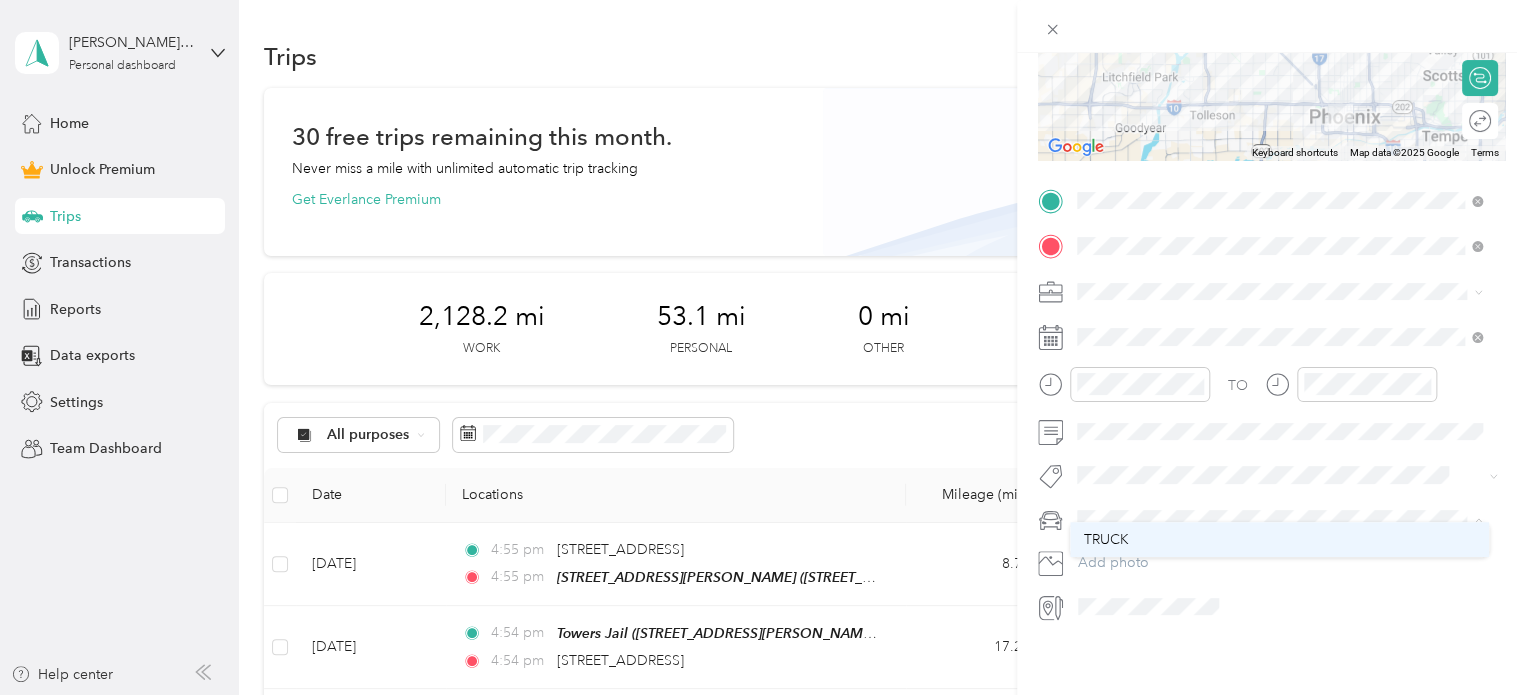 click on "TRUCK" at bounding box center [1106, 539] 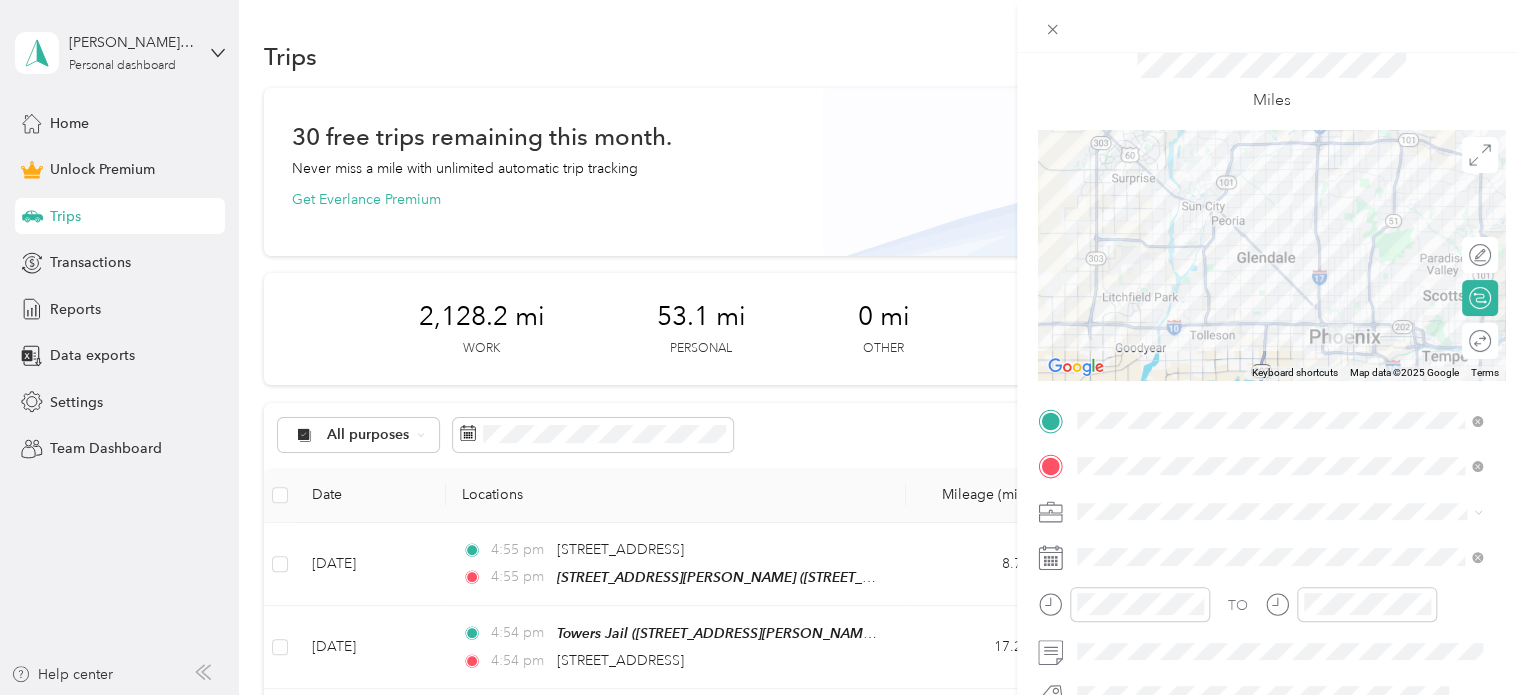 scroll, scrollTop: 51, scrollLeft: 0, axis: vertical 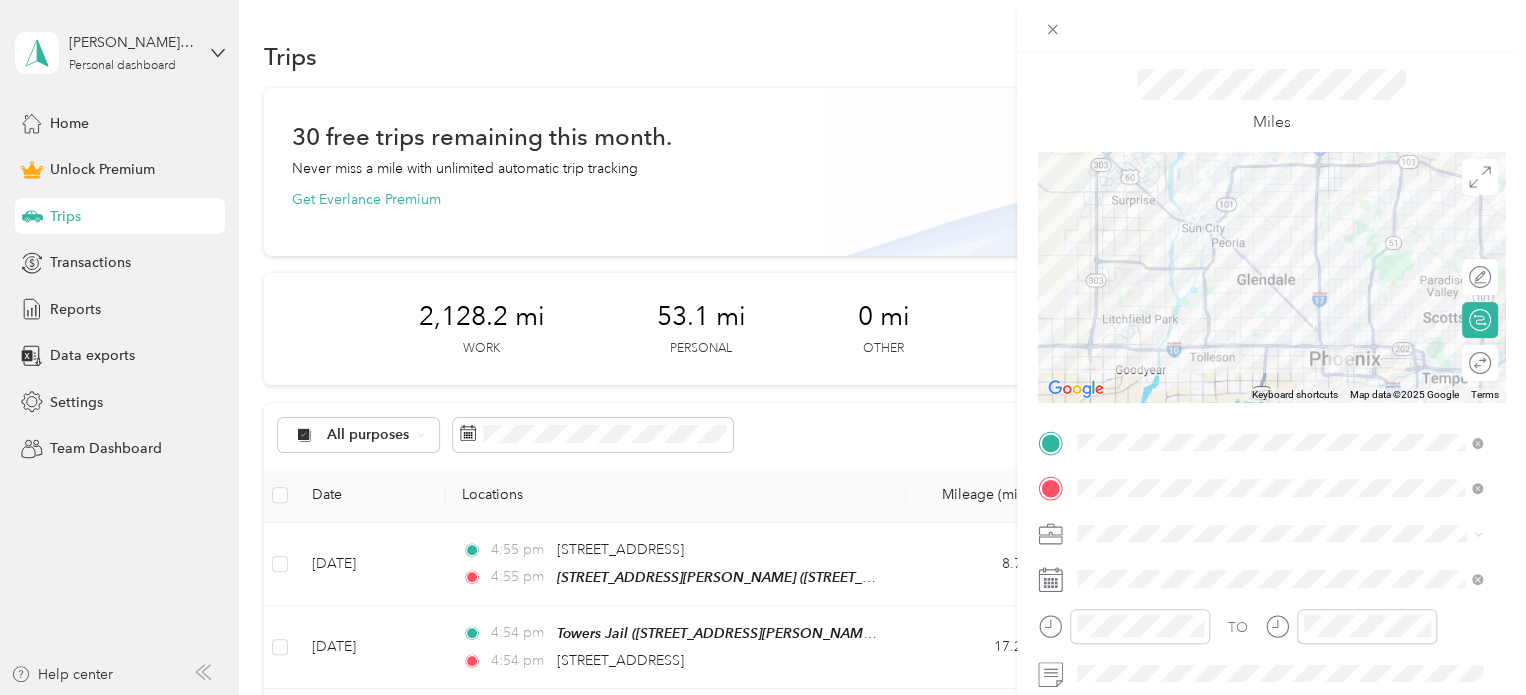 click on "Round trip" at bounding box center (1480, 363) 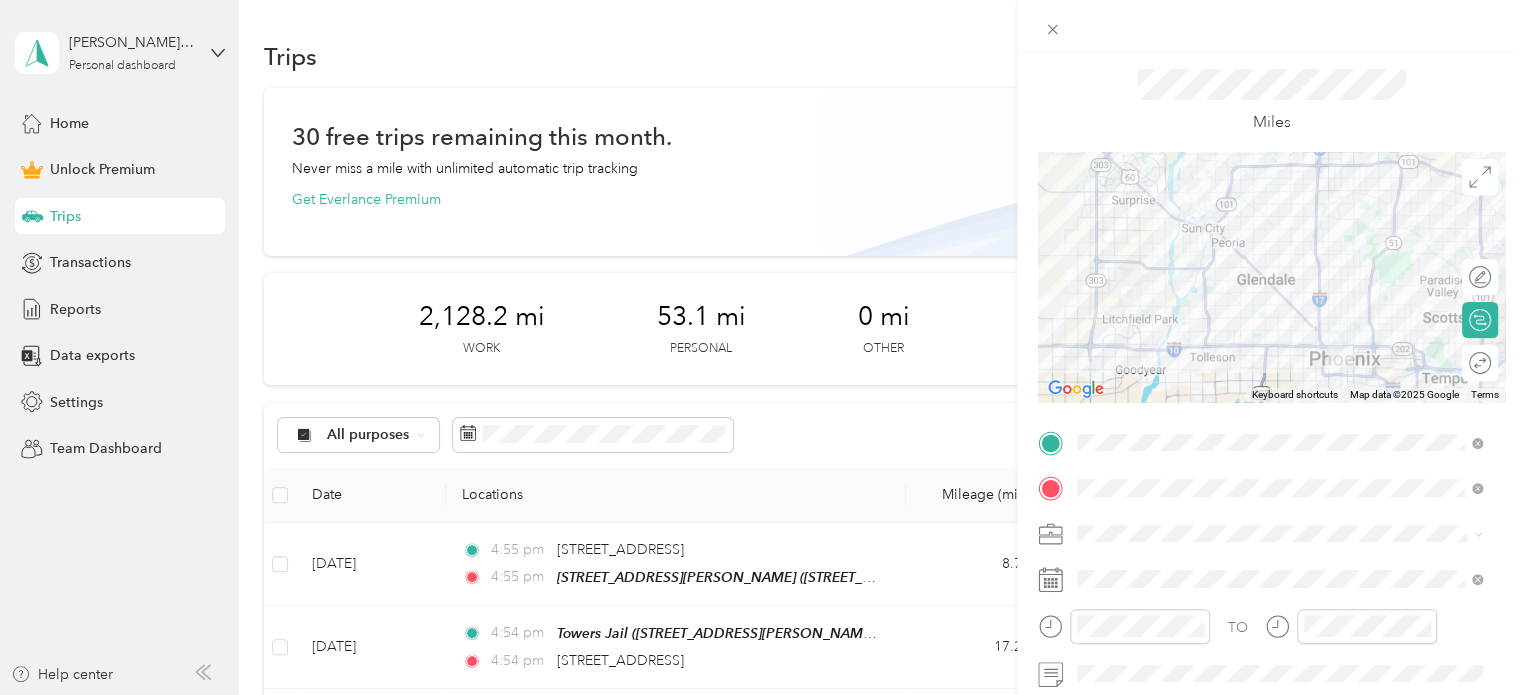 click 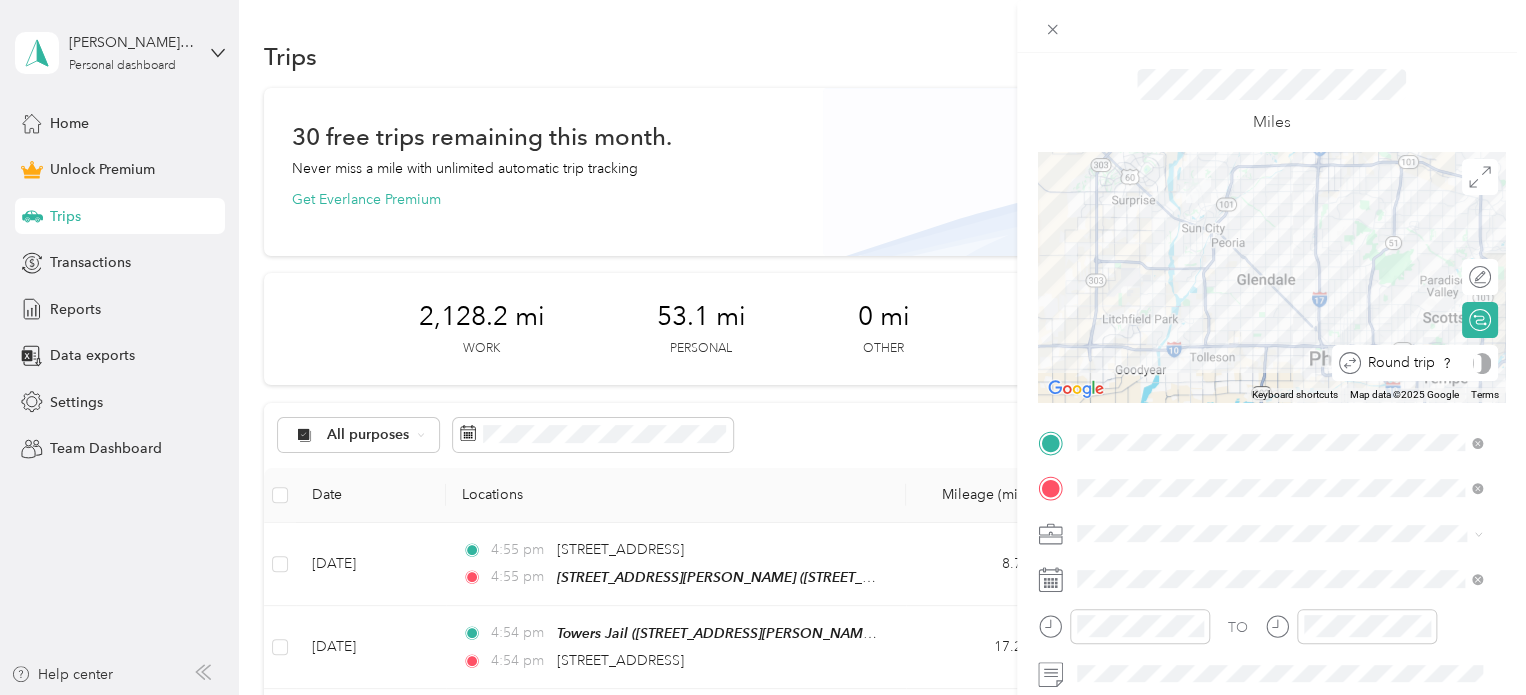 click at bounding box center [1482, 363] 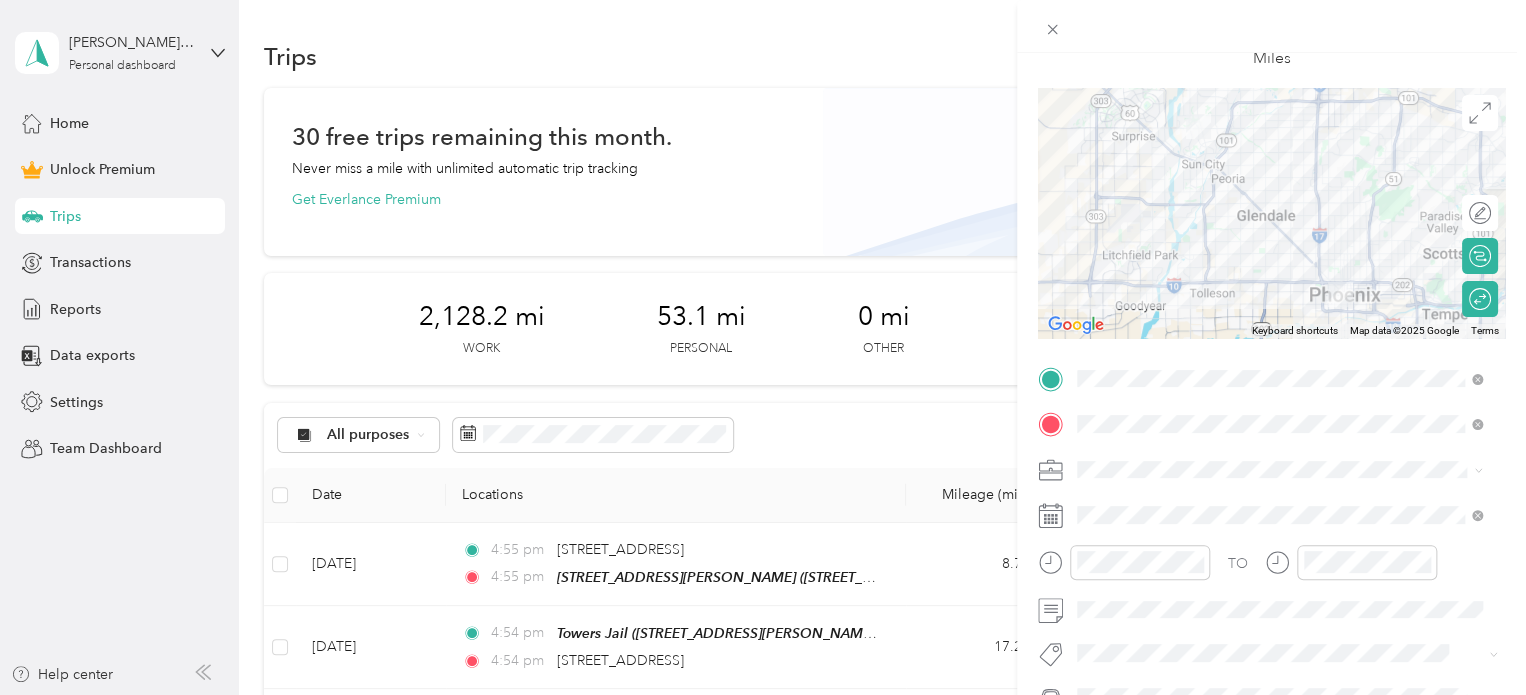 scroll, scrollTop: 0, scrollLeft: 0, axis: both 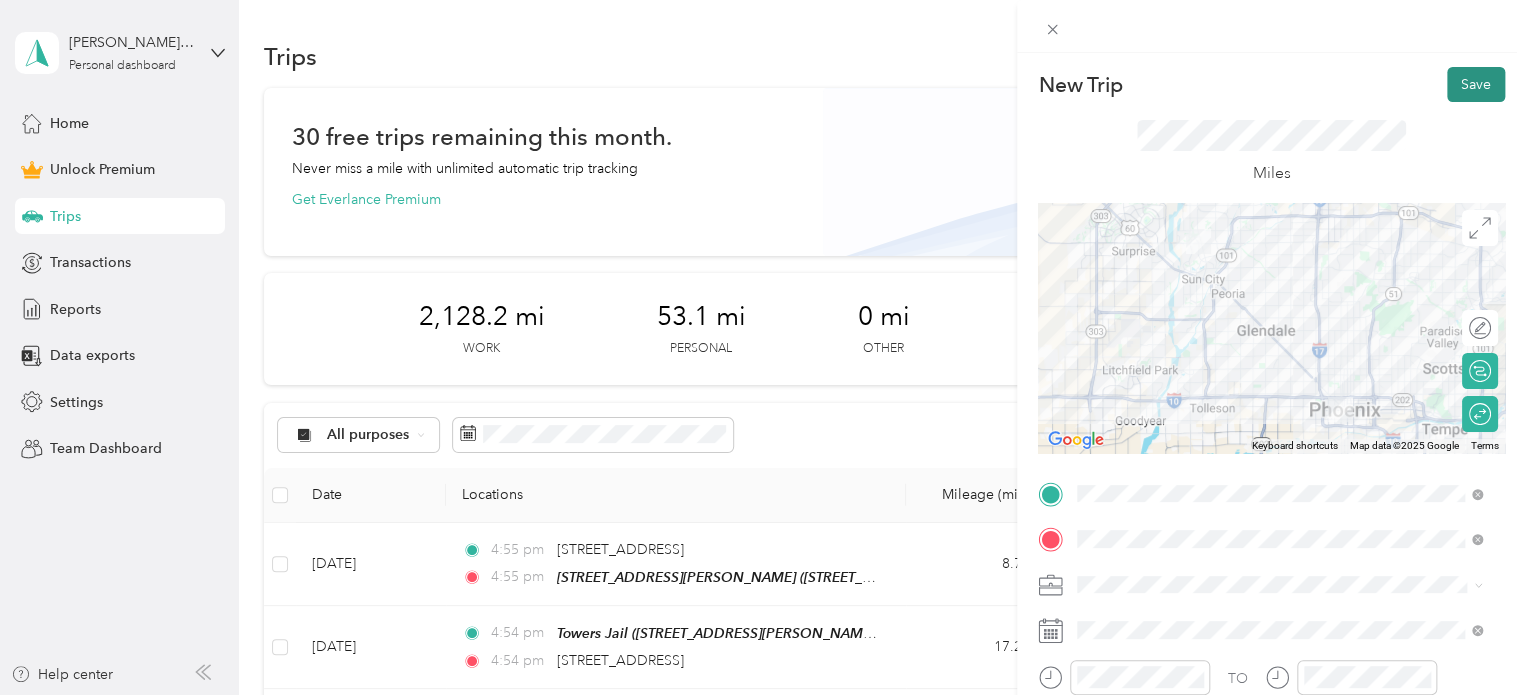 click on "Save" at bounding box center (1476, 84) 